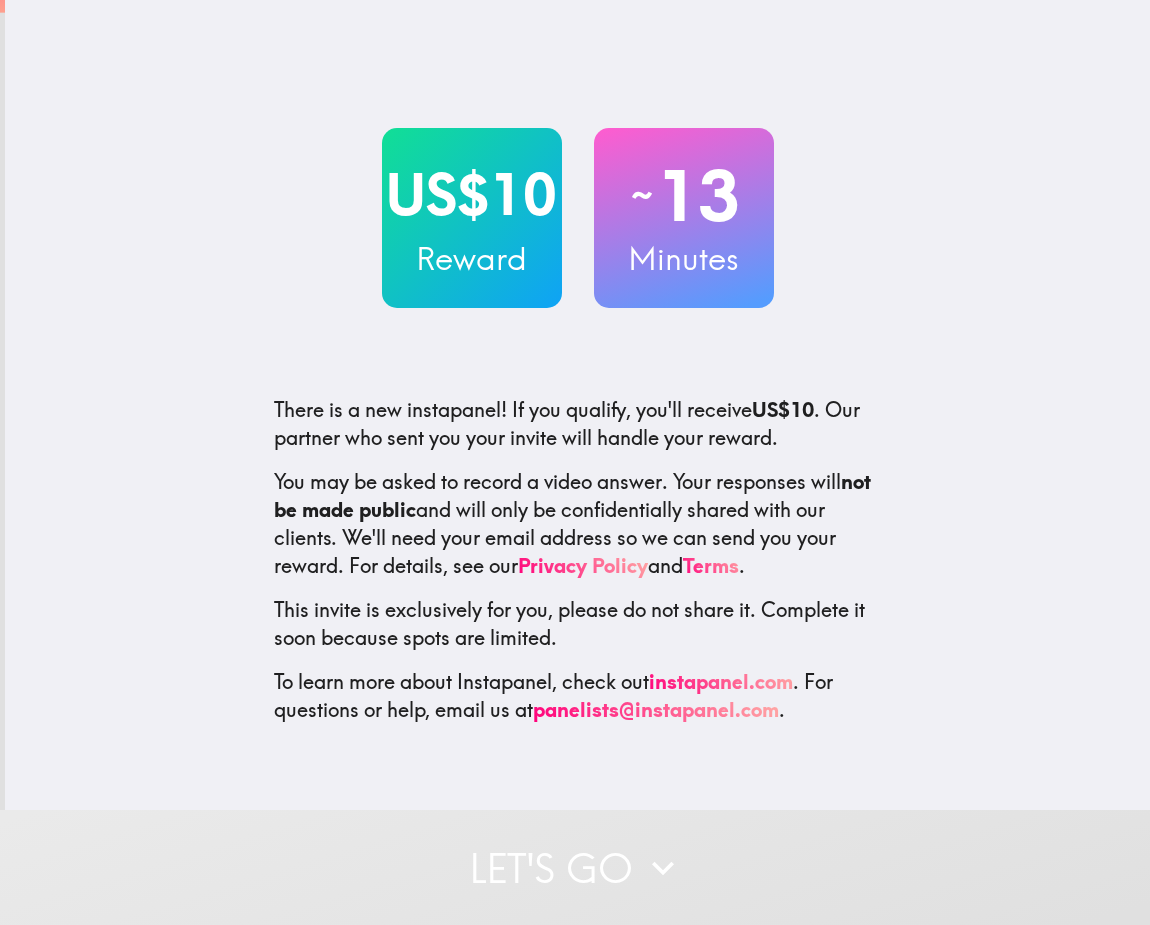 scroll, scrollTop: 0, scrollLeft: 0, axis: both 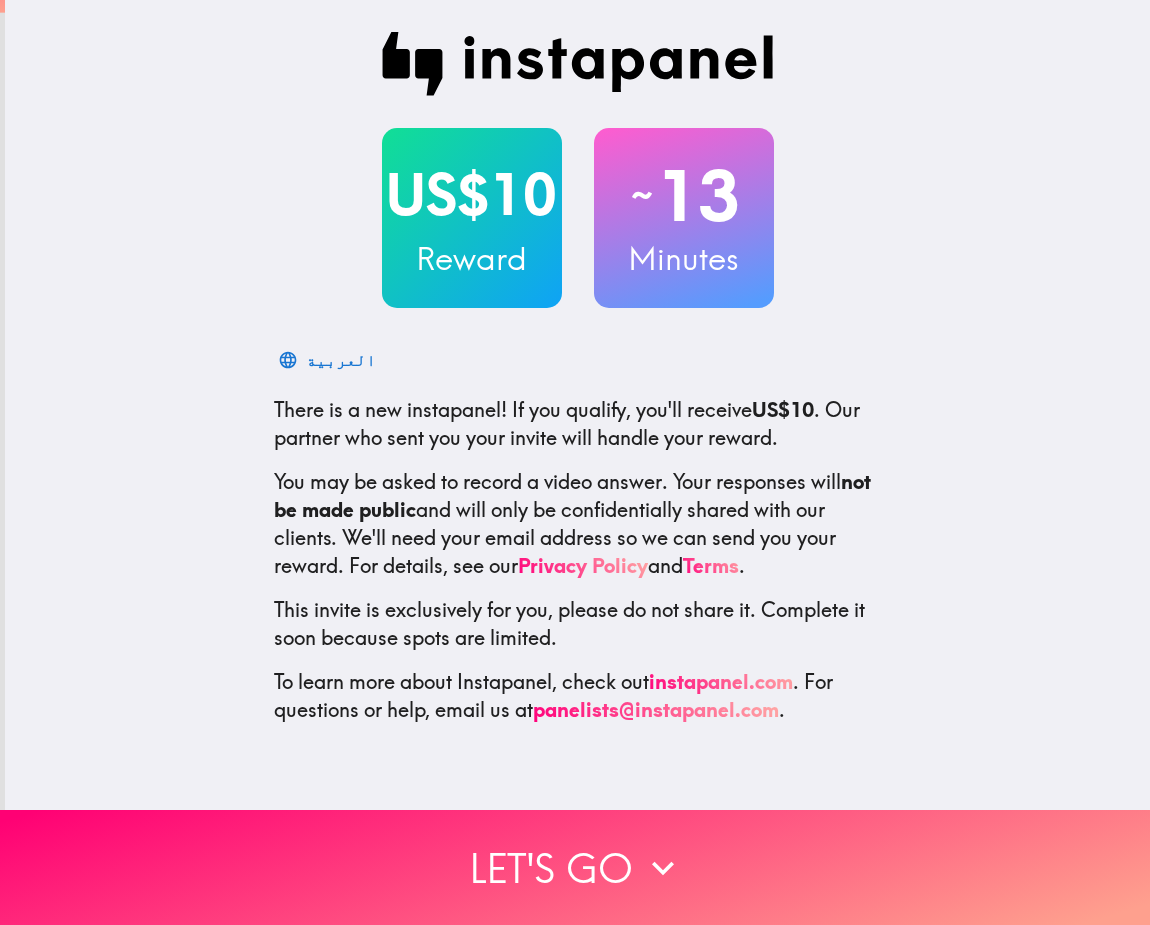 drag, startPoint x: 355, startPoint y: 414, endPoint x: 422, endPoint y: 399, distance: 68.65858 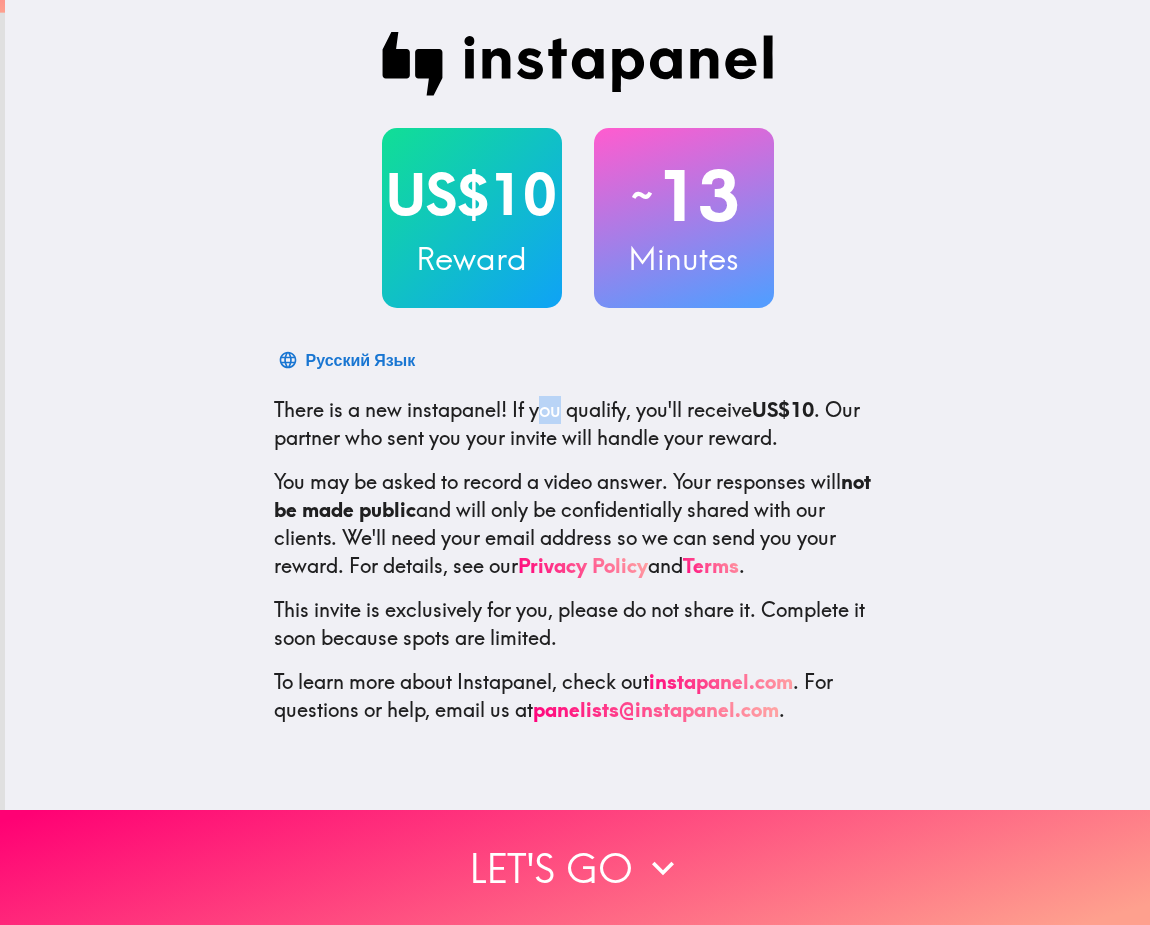 drag, startPoint x: 527, startPoint y: 411, endPoint x: 556, endPoint y: 410, distance: 29.017237 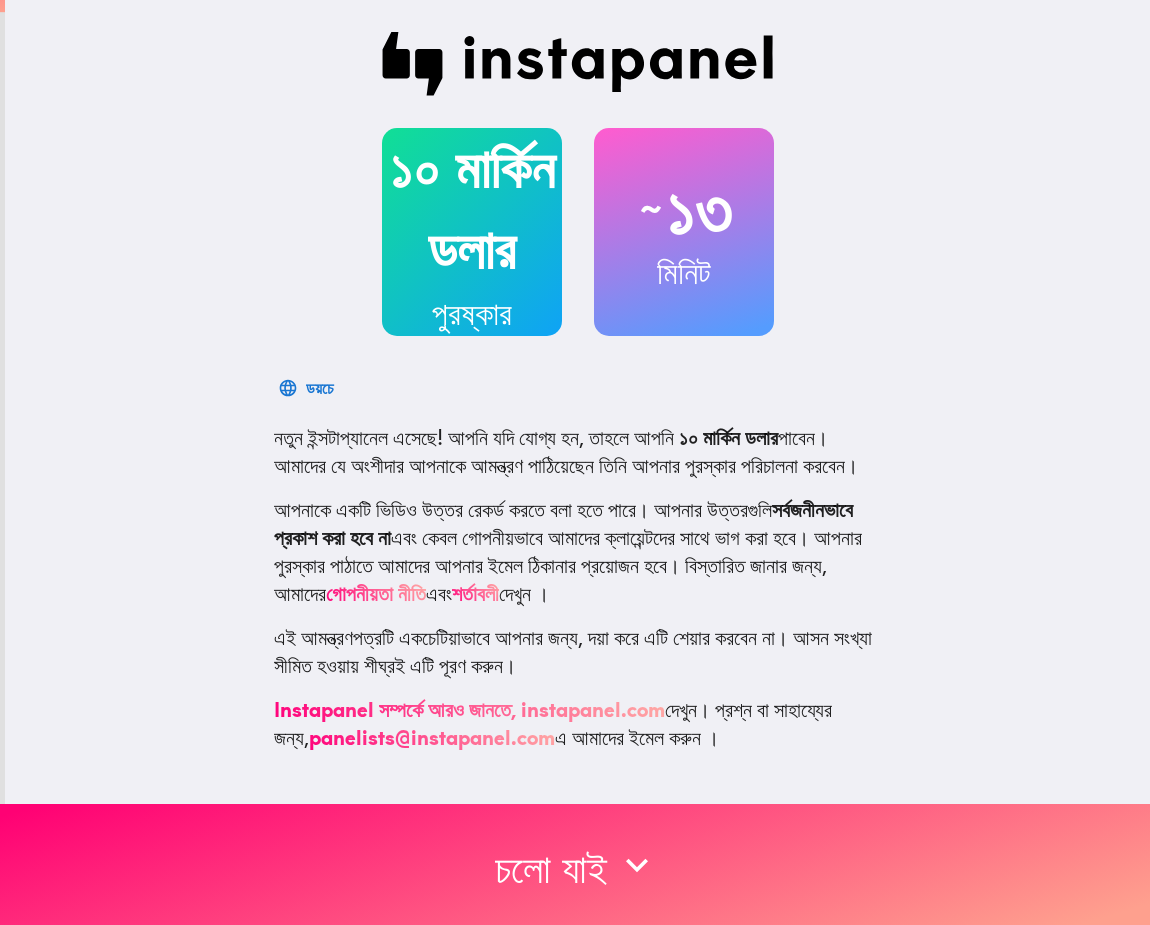 click on "১০ মার্কিন ডলার পুরষ্কার ~  ১৩ মিনিট" at bounding box center (578, 232) 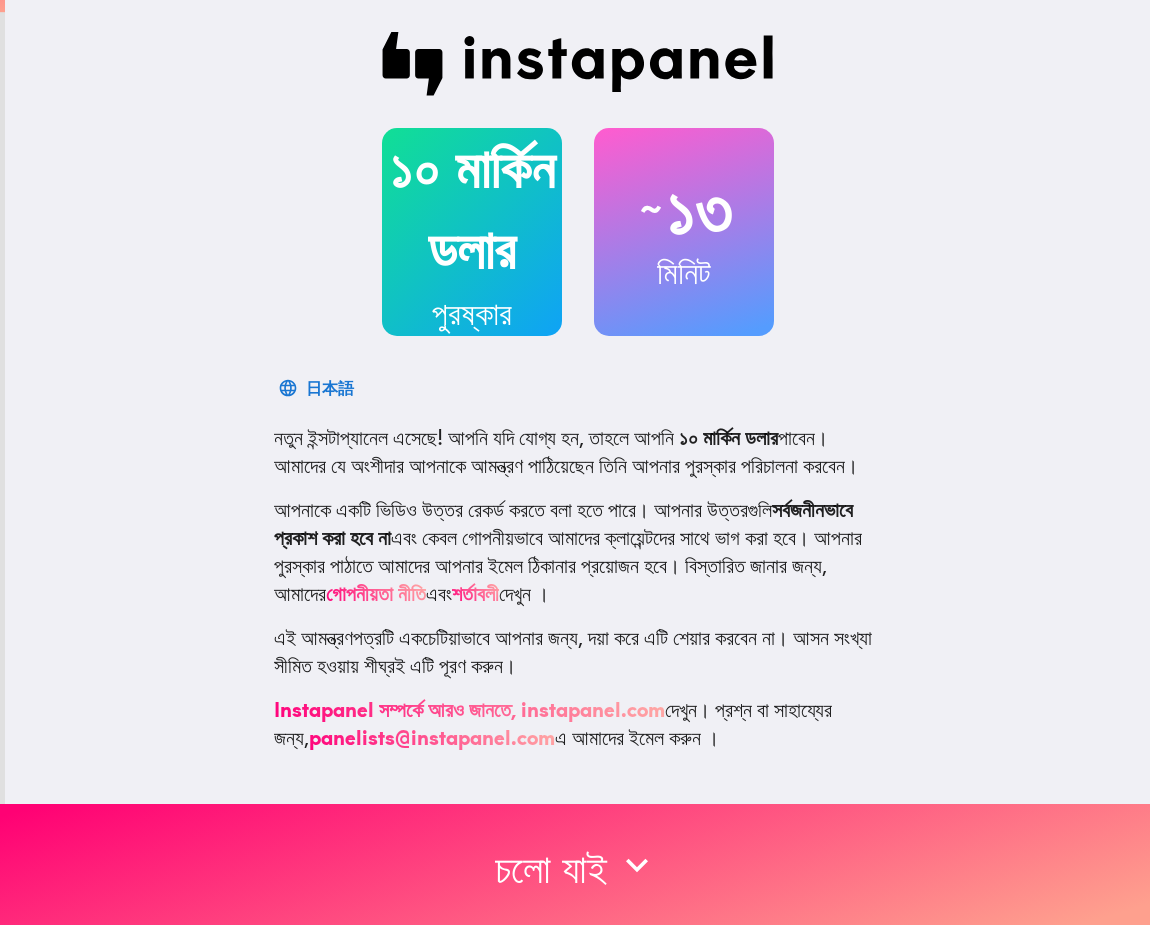 scroll, scrollTop: 160, scrollLeft: 0, axis: vertical 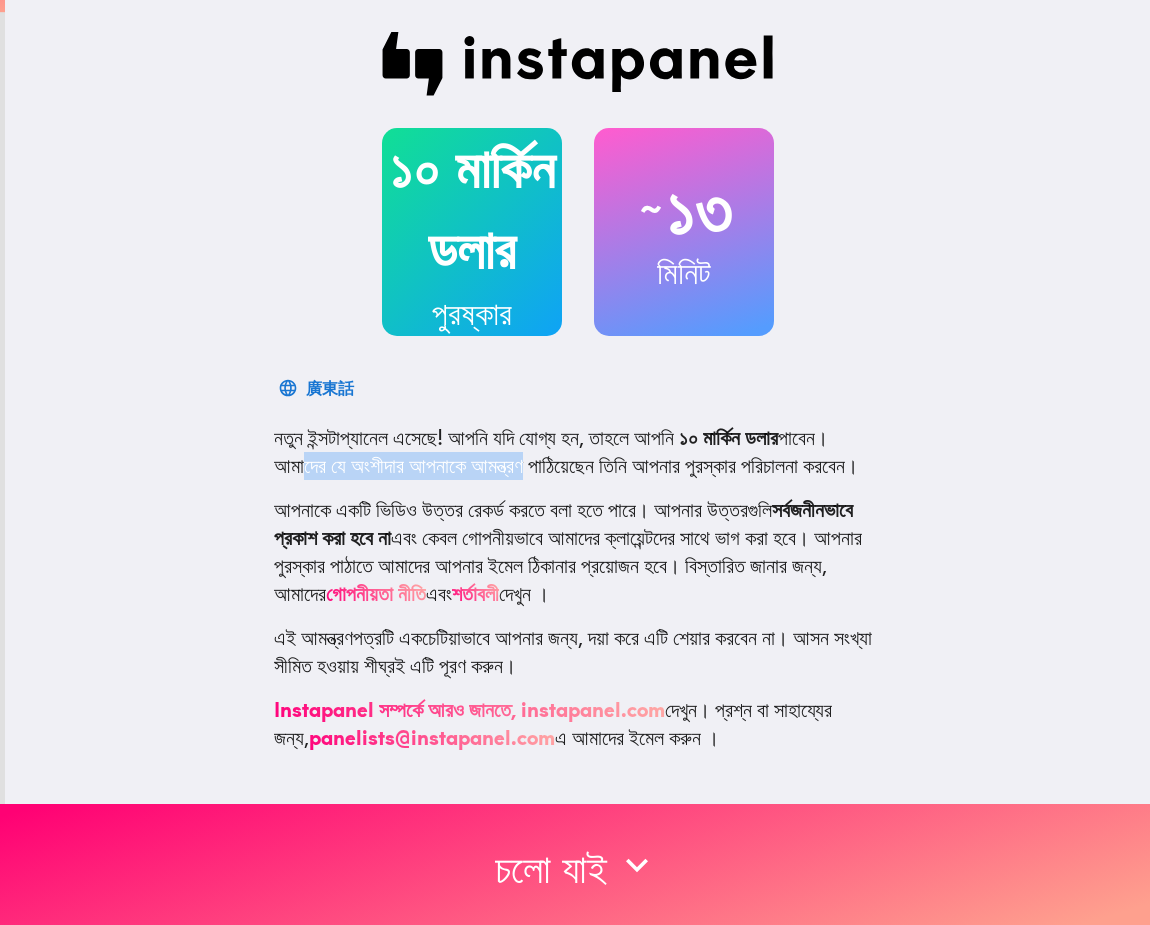 drag, startPoint x: 511, startPoint y: 377, endPoint x: 804, endPoint y: 387, distance: 293.1706 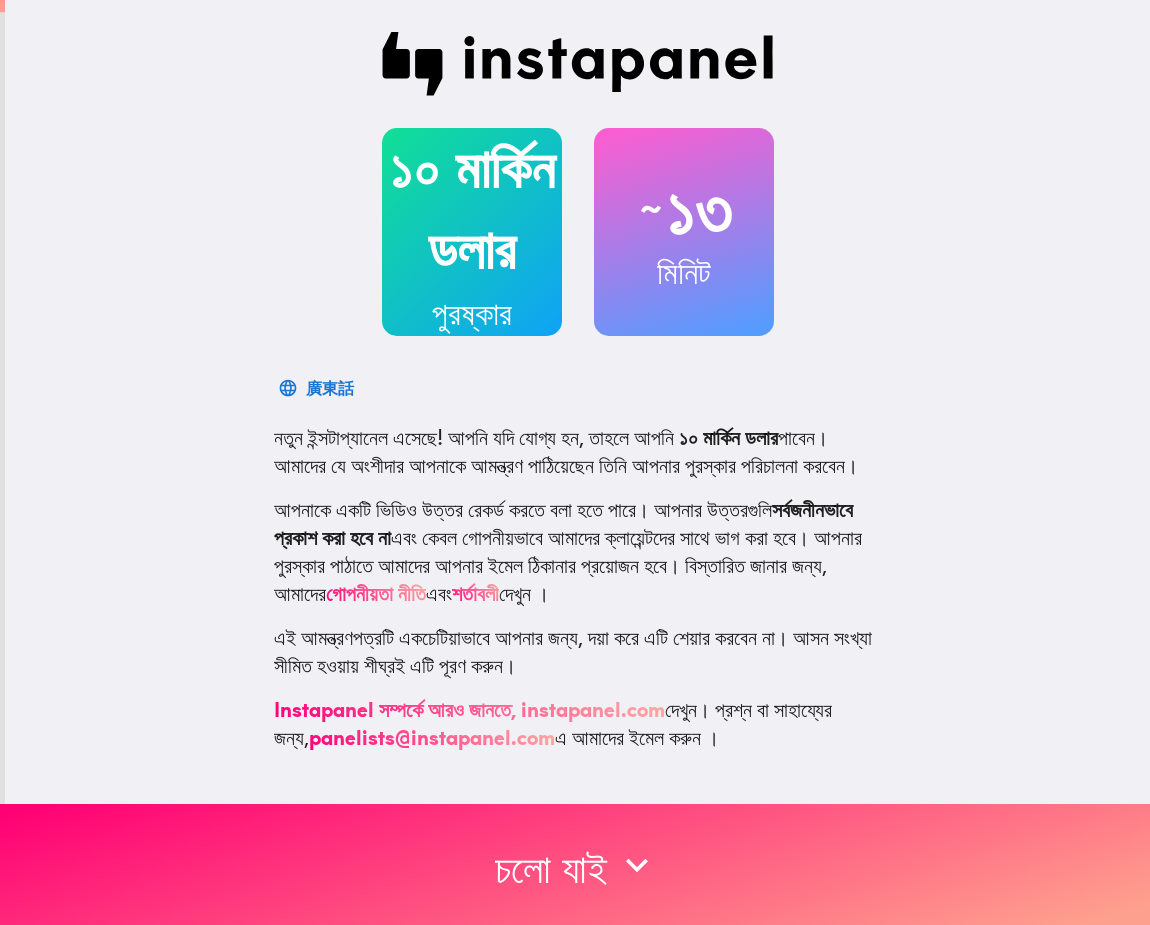 click on "আমাদের যে অংশীদার আপনাকে আমন্ত্রণ পাঠিয়েছেন তিনি আপনার পুরস্কার পরিচালনা করবেন।" at bounding box center [566, 465] 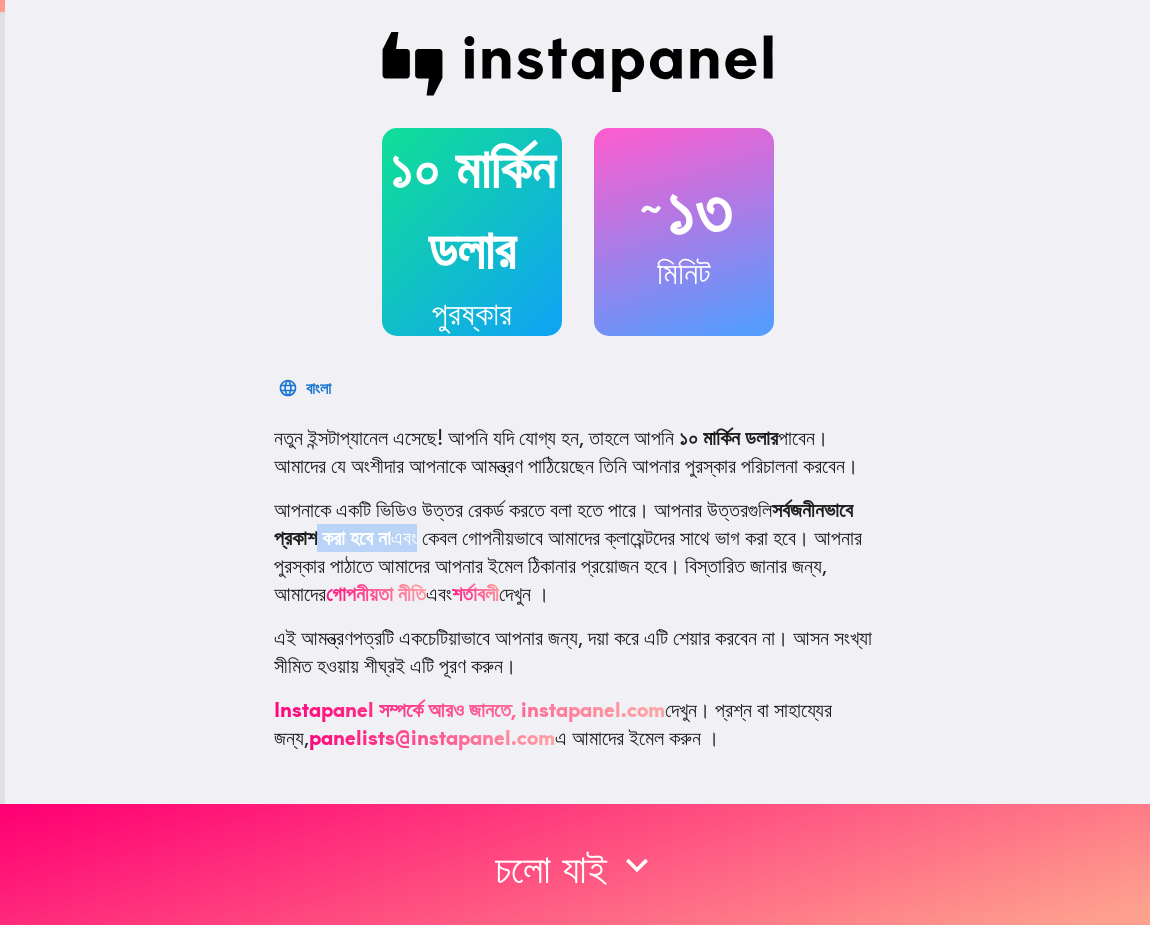 drag, startPoint x: 544, startPoint y: 485, endPoint x: 677, endPoint y: 485, distance: 133 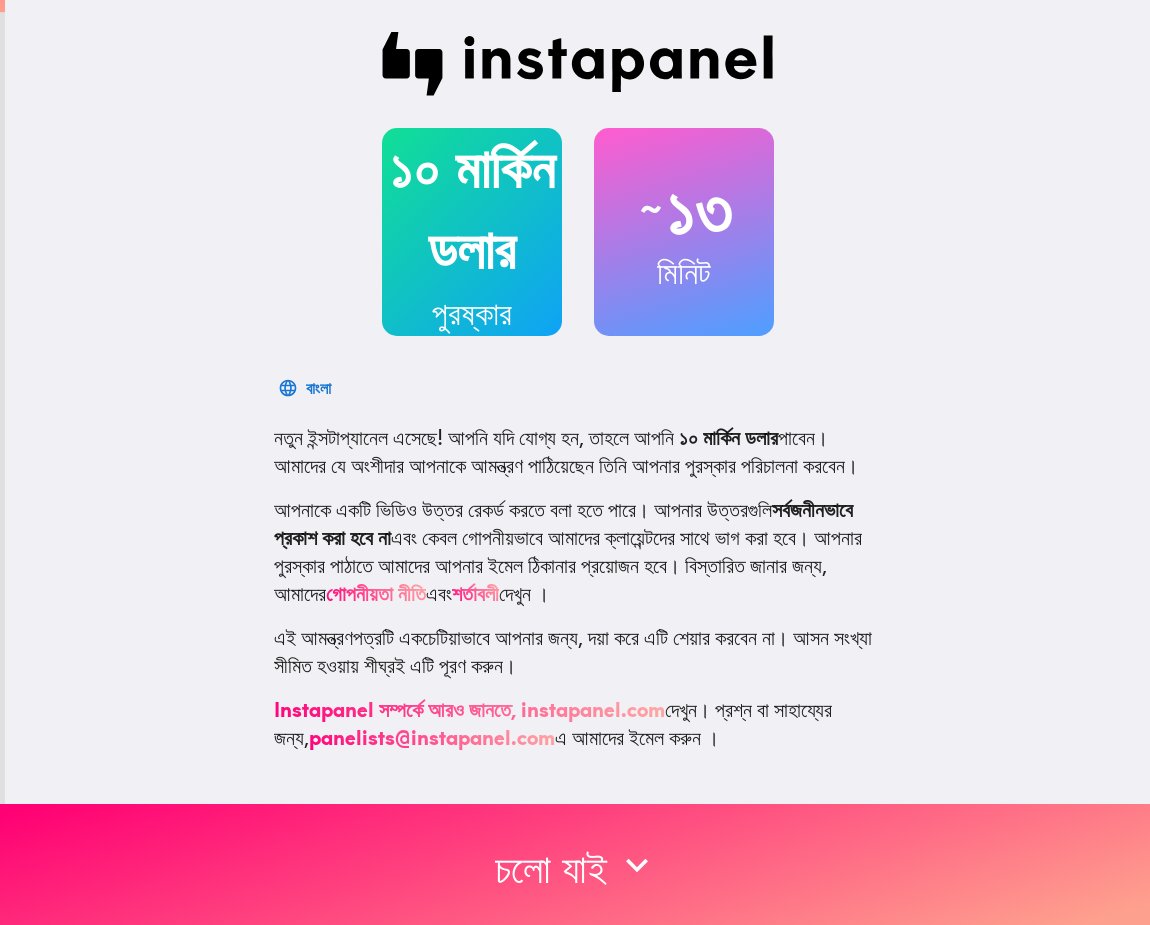 click on "আমাদের যে অংশীদার আপনাকে আমন্ত্রণ পাঠিয়েছেন তিনি আপনার পুরস্কার পরিচালনা করবেন।" at bounding box center [566, 465] 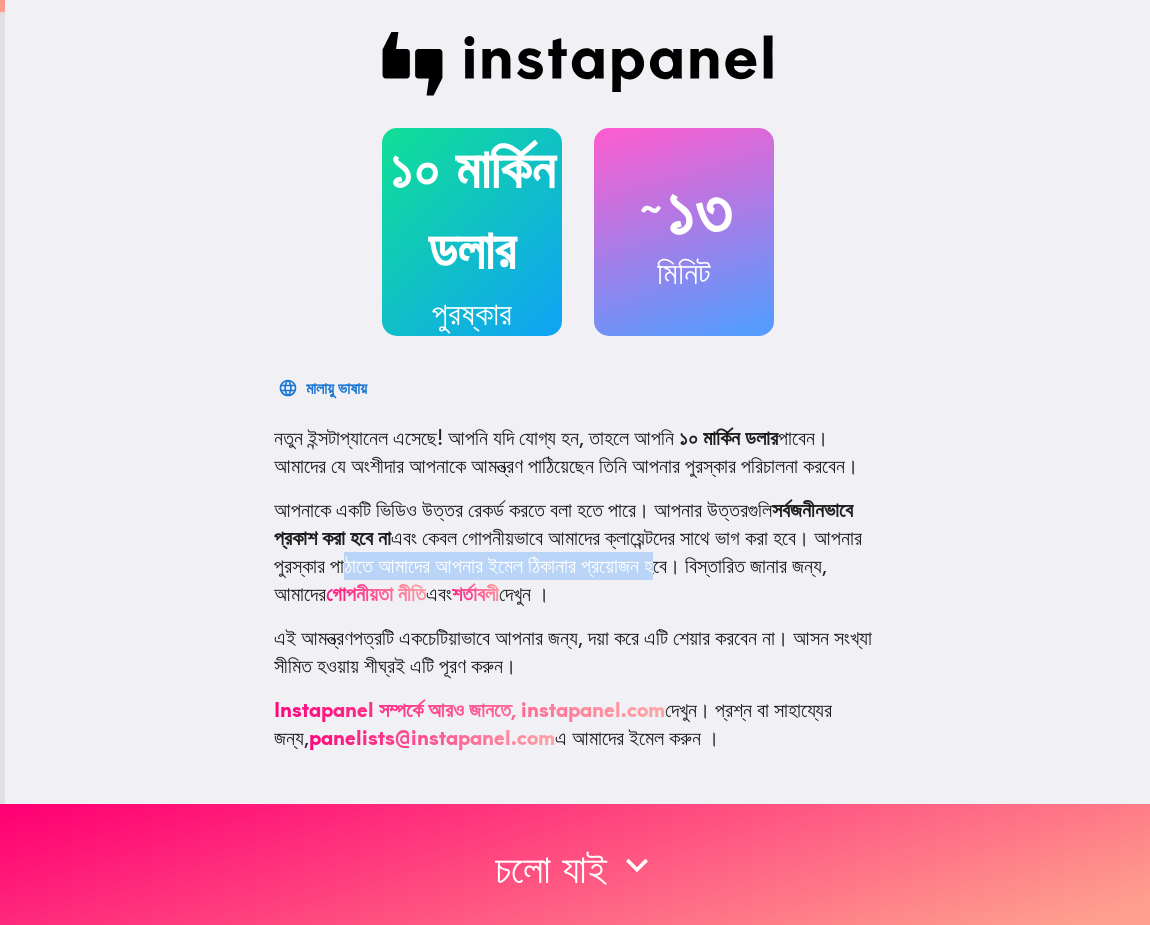 drag, startPoint x: 409, startPoint y: 549, endPoint x: 779, endPoint y: 546, distance: 370.01218 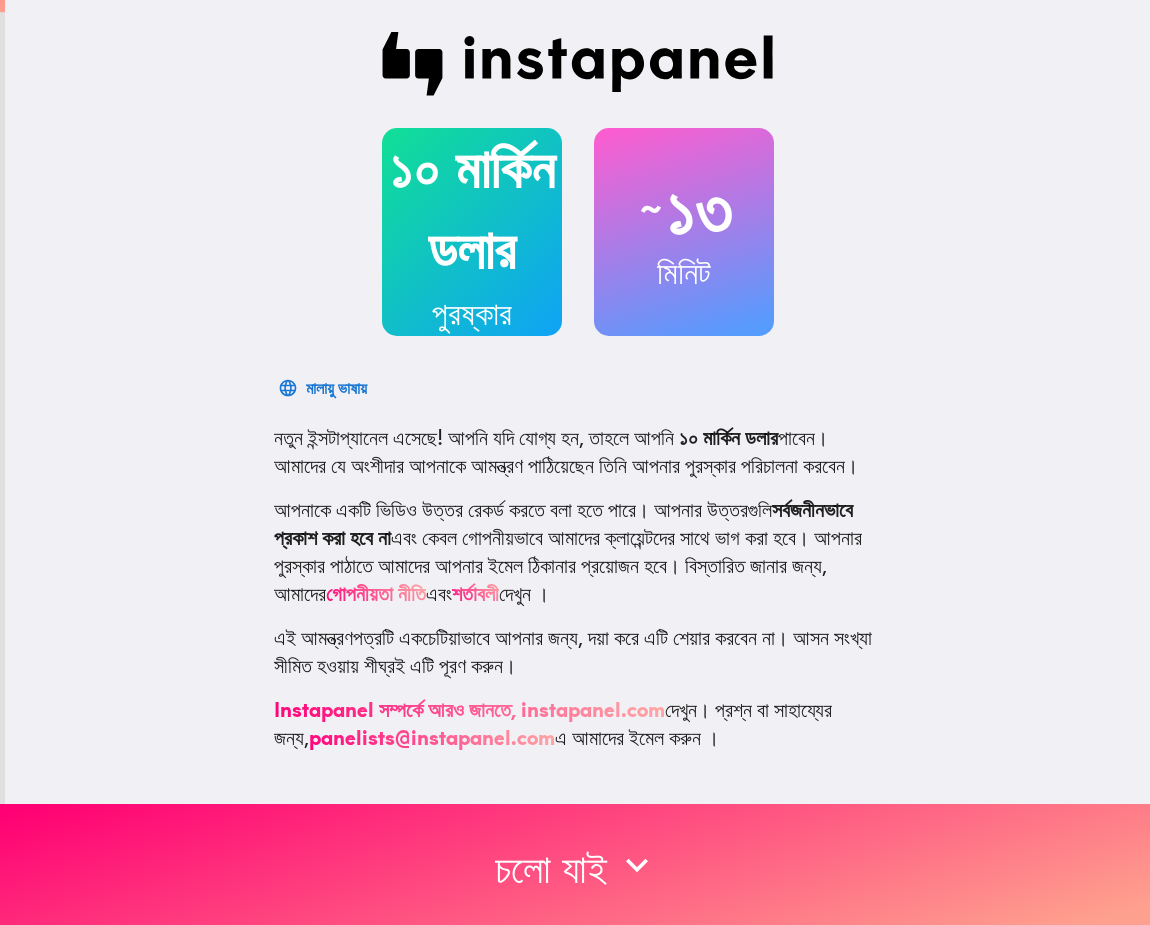 click on "আপনাকে একটি ভিডিও উত্তর রেকর্ড করতে বলা হতে পারে।" at bounding box center (461, 509) 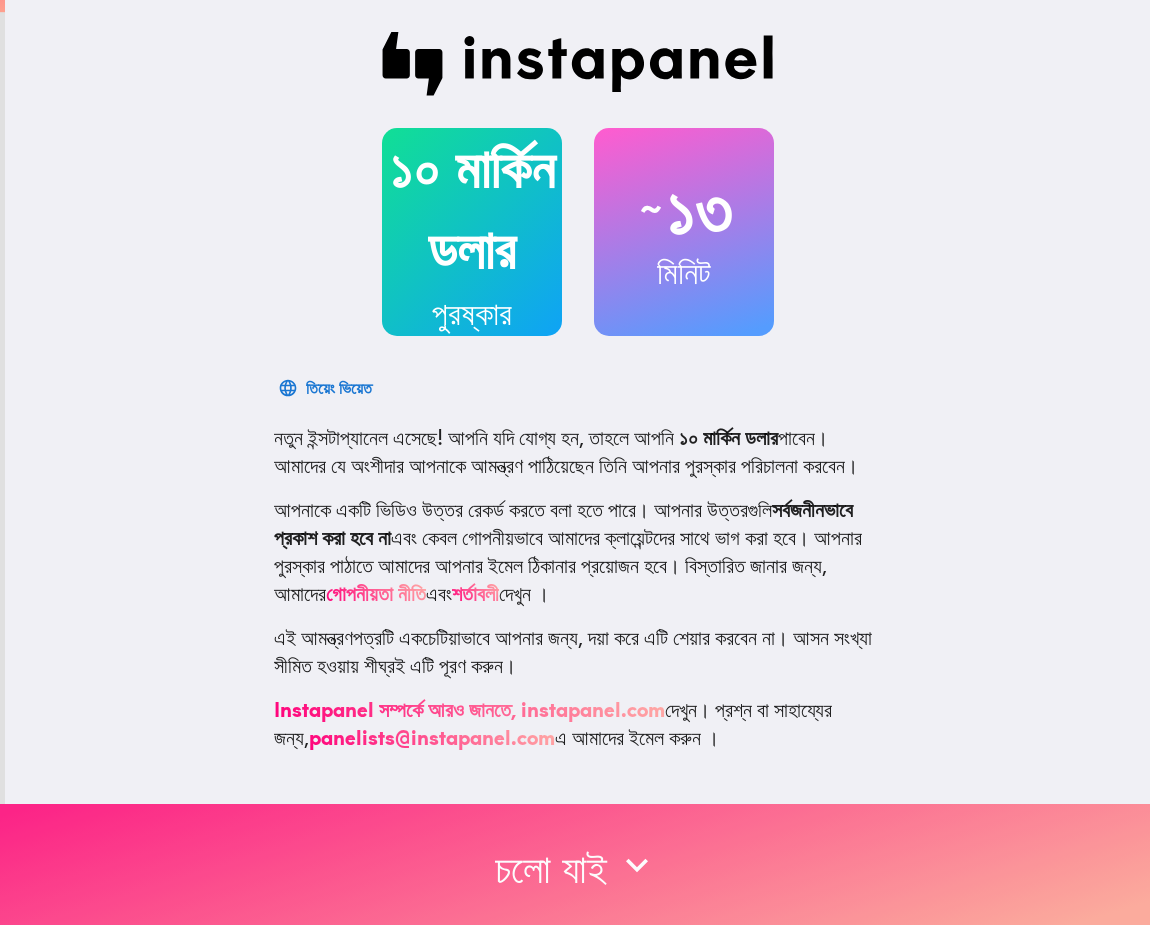click at bounding box center [575, 864] 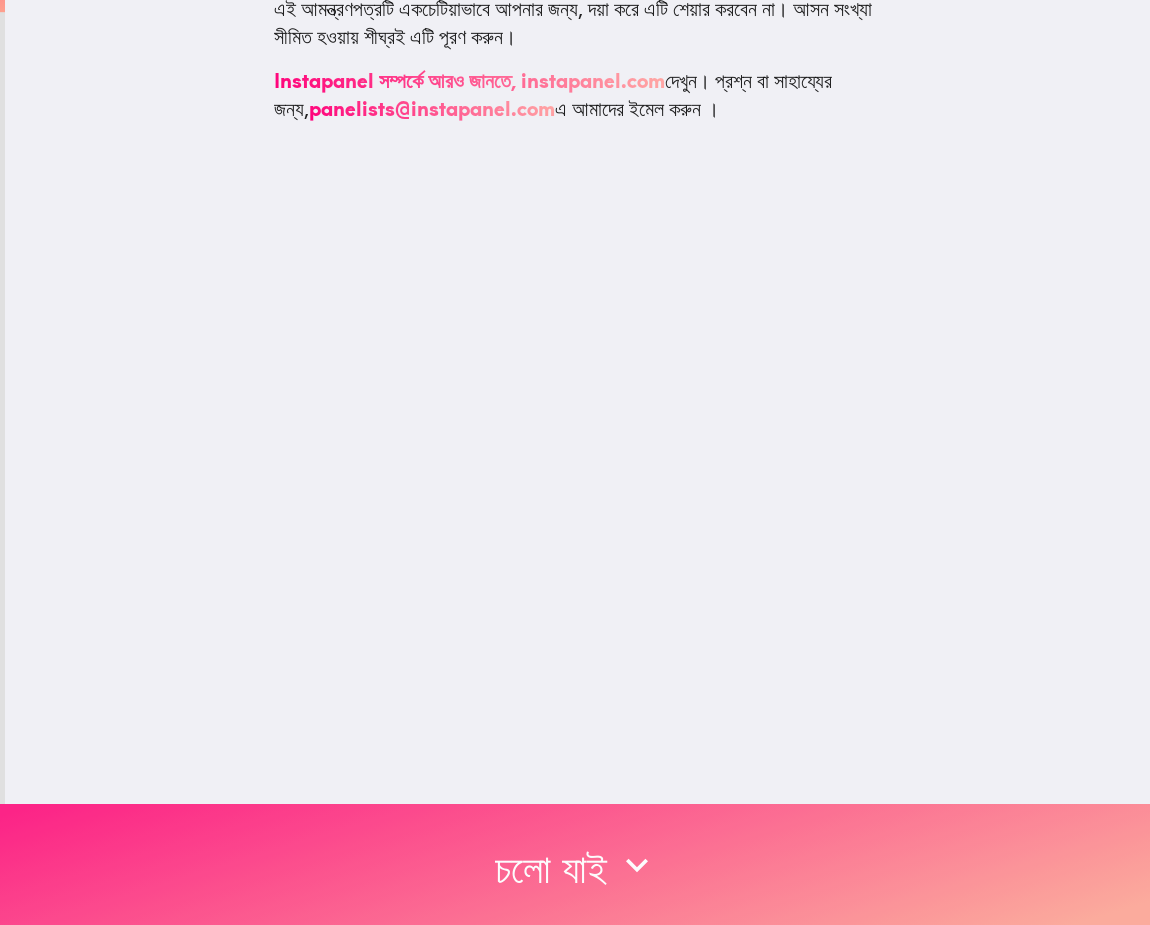 scroll, scrollTop: 0, scrollLeft: 0, axis: both 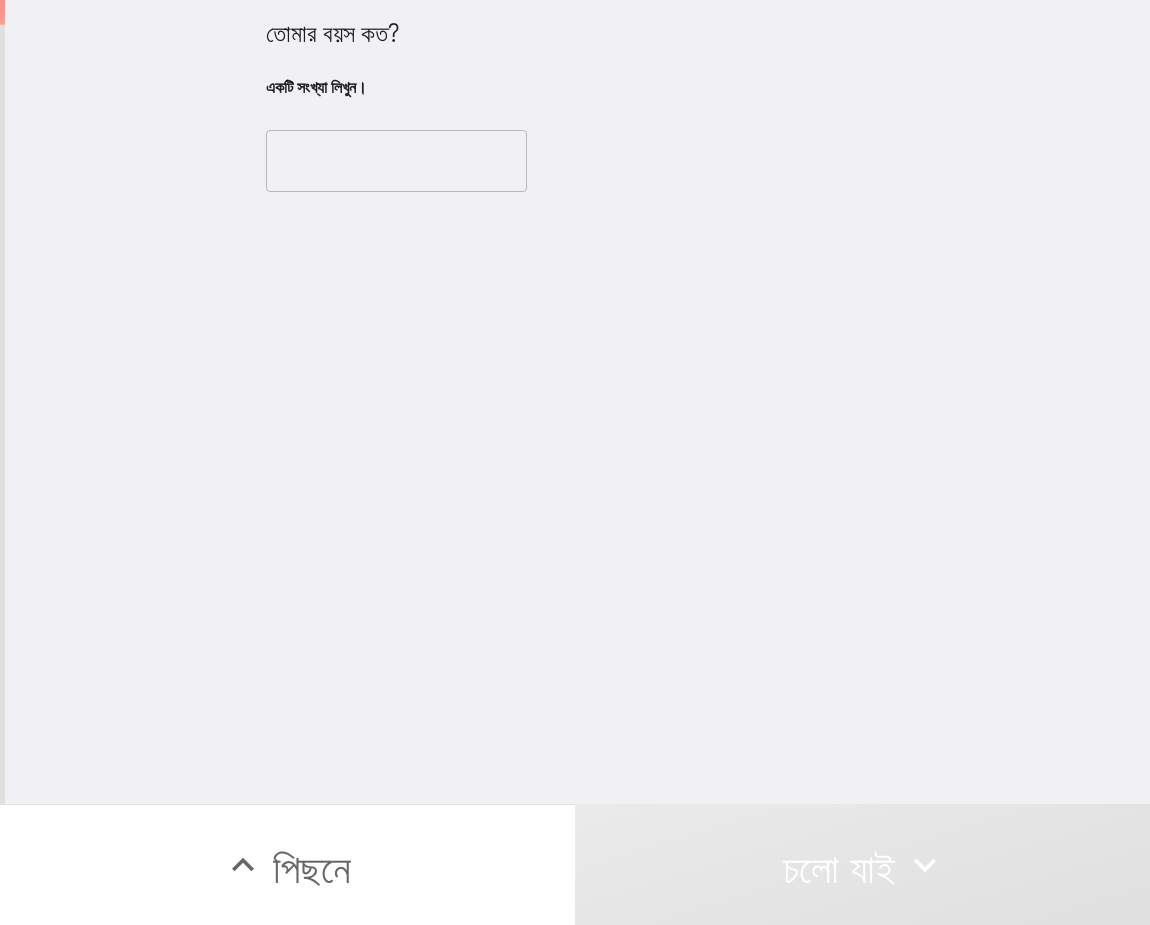 click on "​" at bounding box center [396, 158] 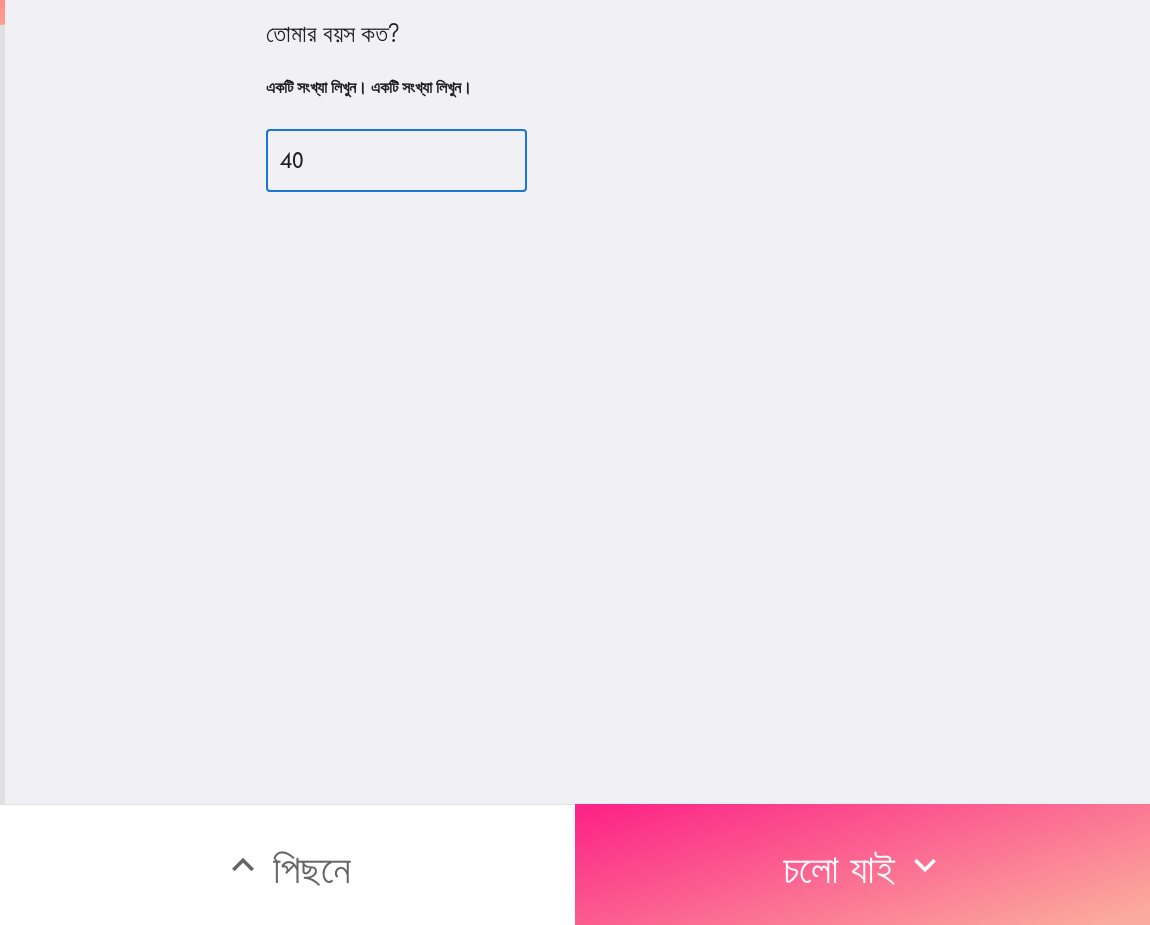 type on "40" 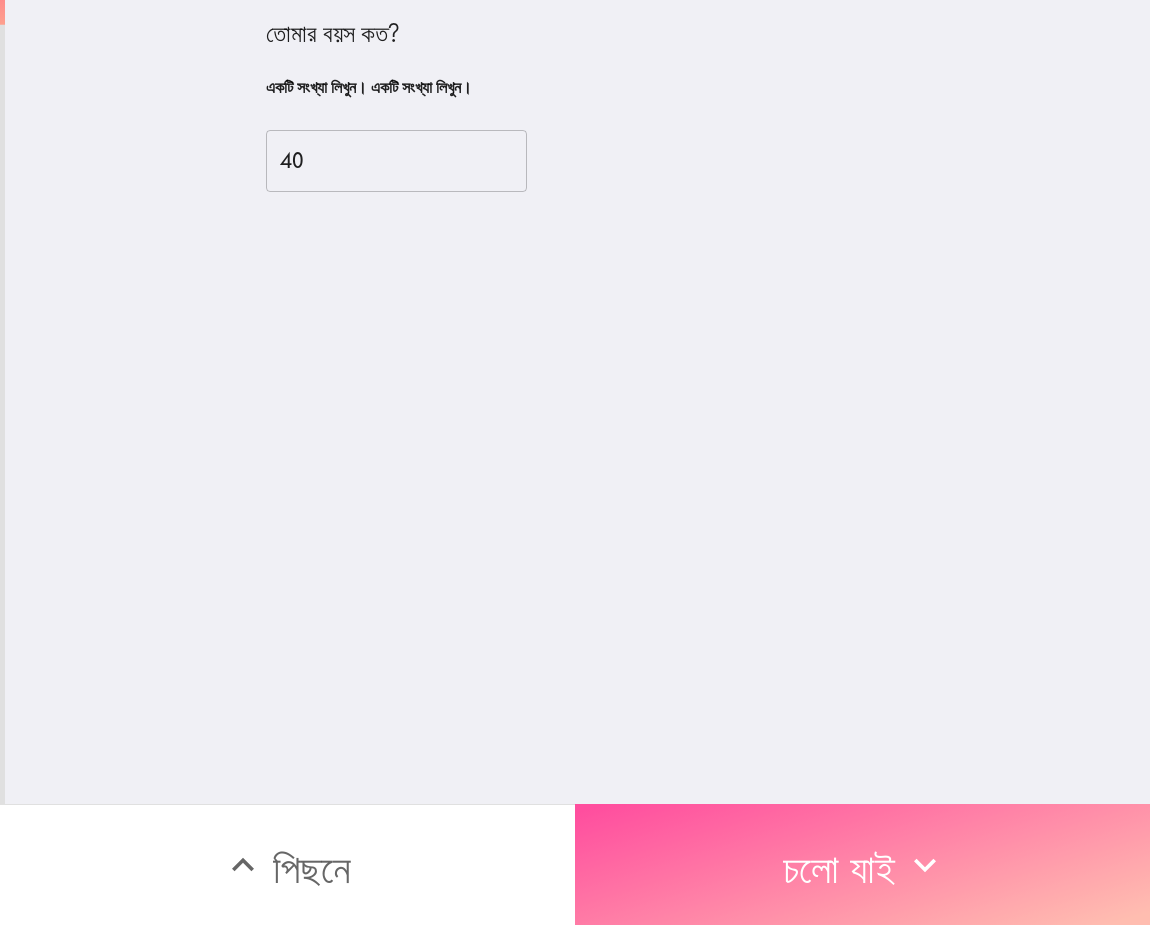click on "চলো যাই" at bounding box center (839, 868) 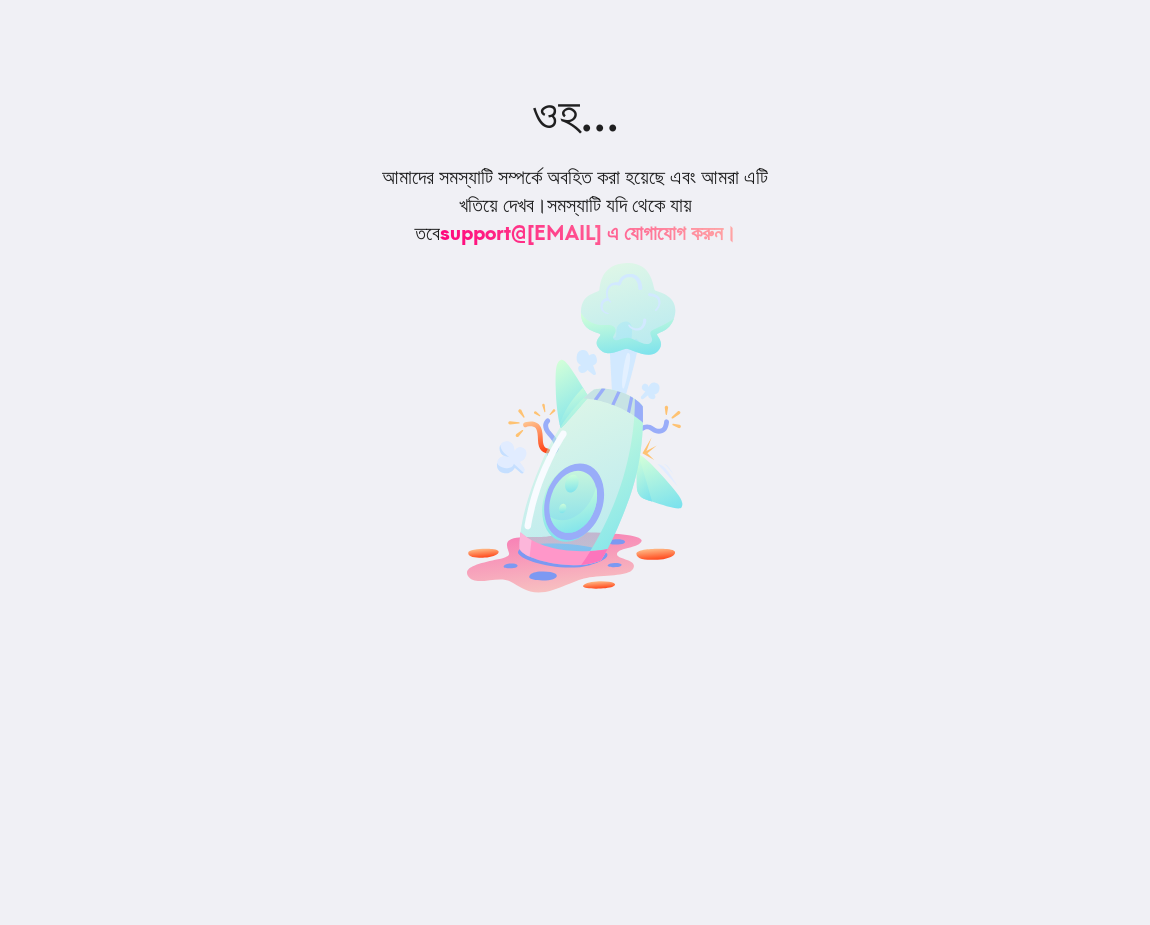 click at bounding box center (575, 428) 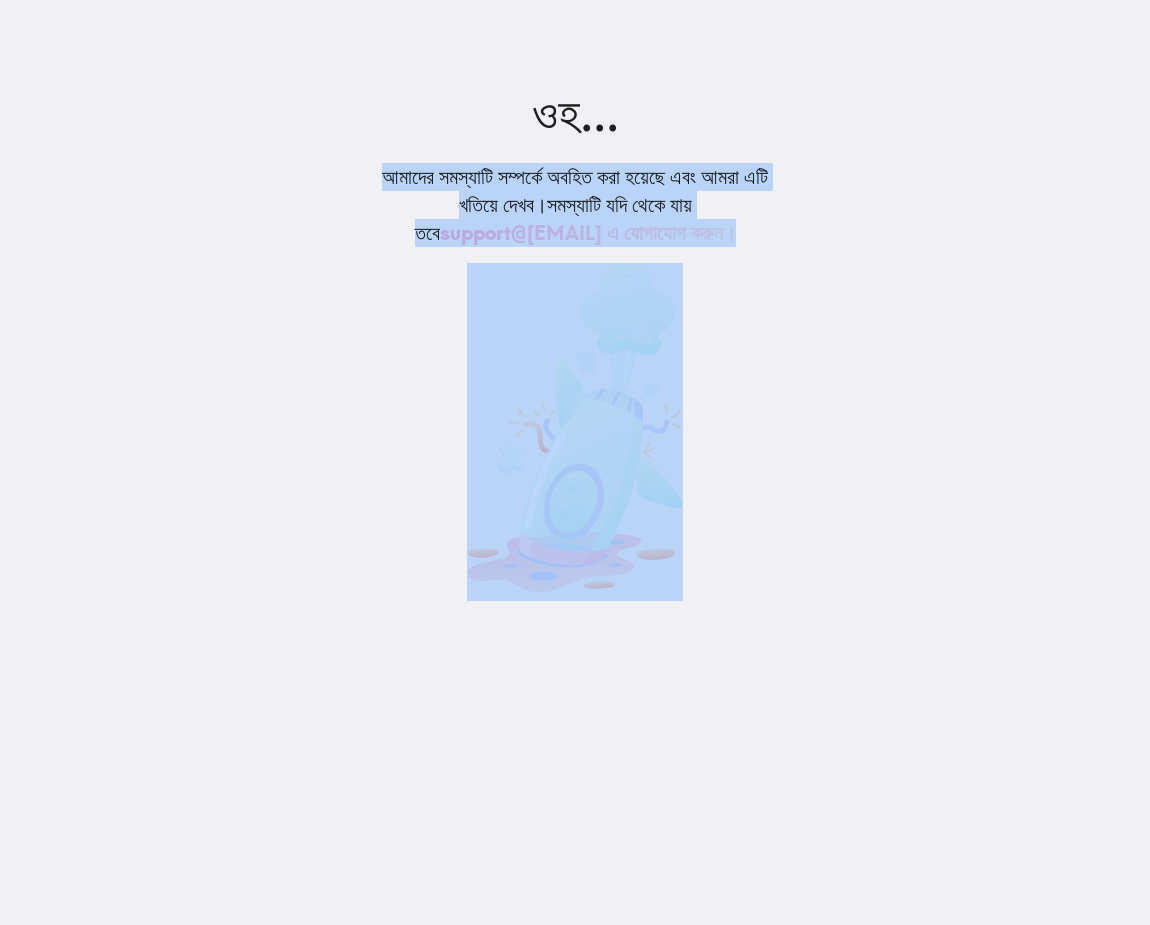 drag, startPoint x: 320, startPoint y: 155, endPoint x: 965, endPoint y: 362, distance: 677.4024 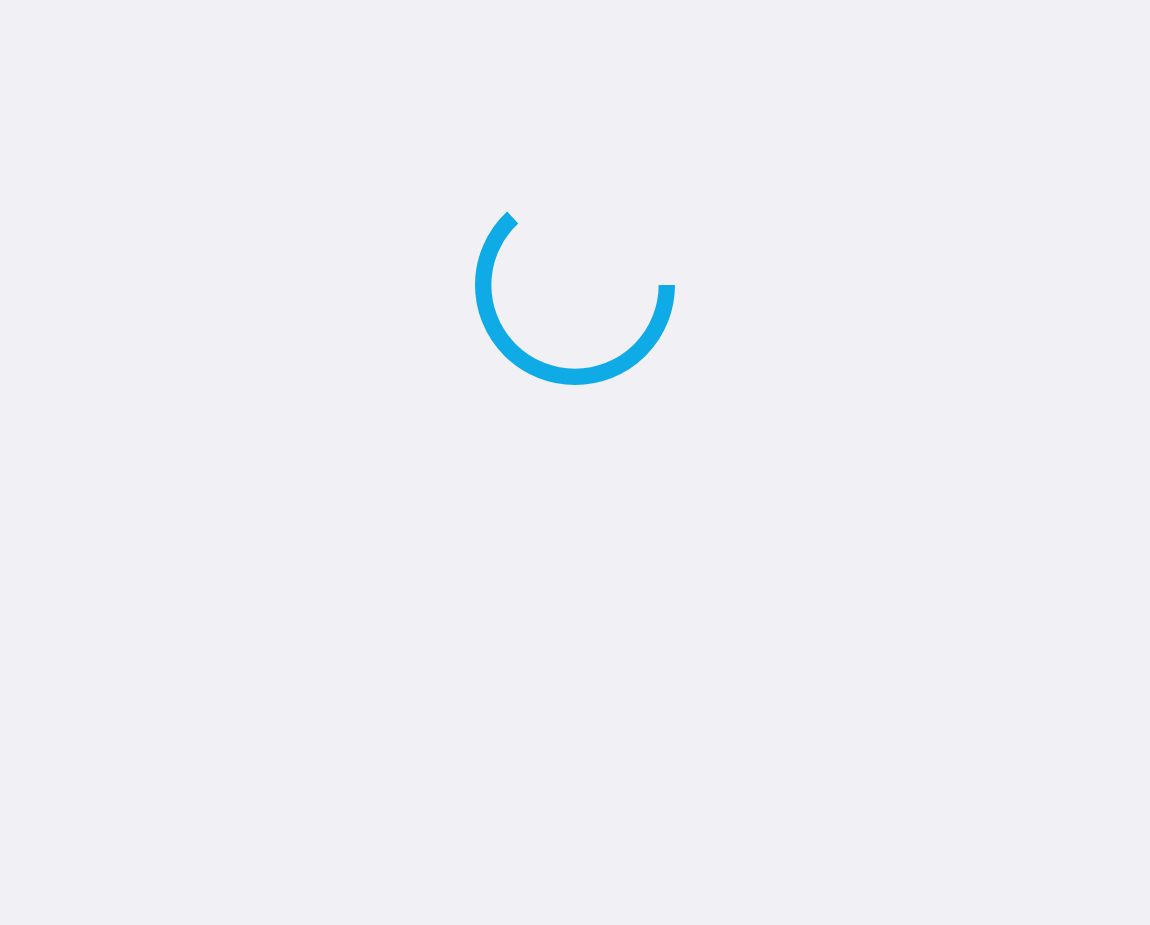 scroll, scrollTop: 0, scrollLeft: 0, axis: both 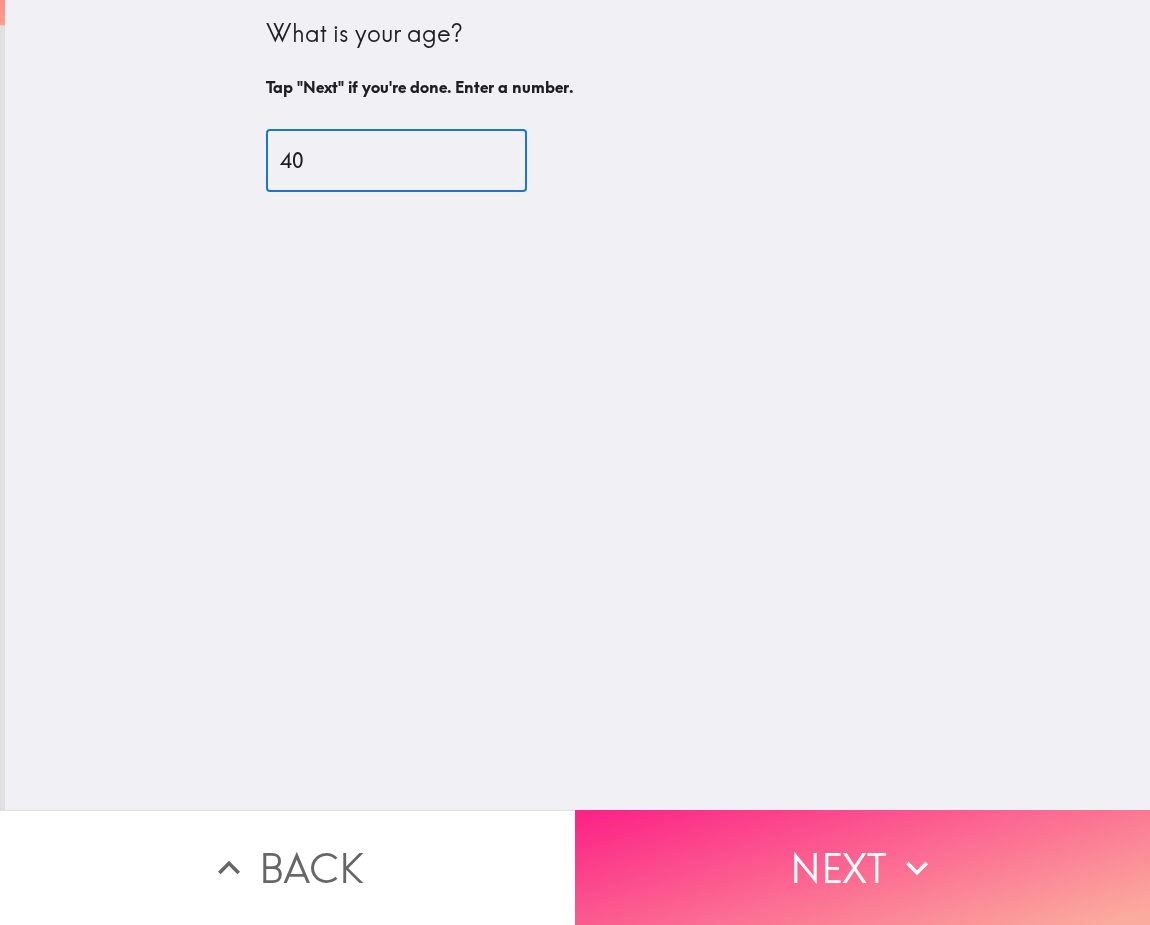 click on "Next" at bounding box center [862, 867] 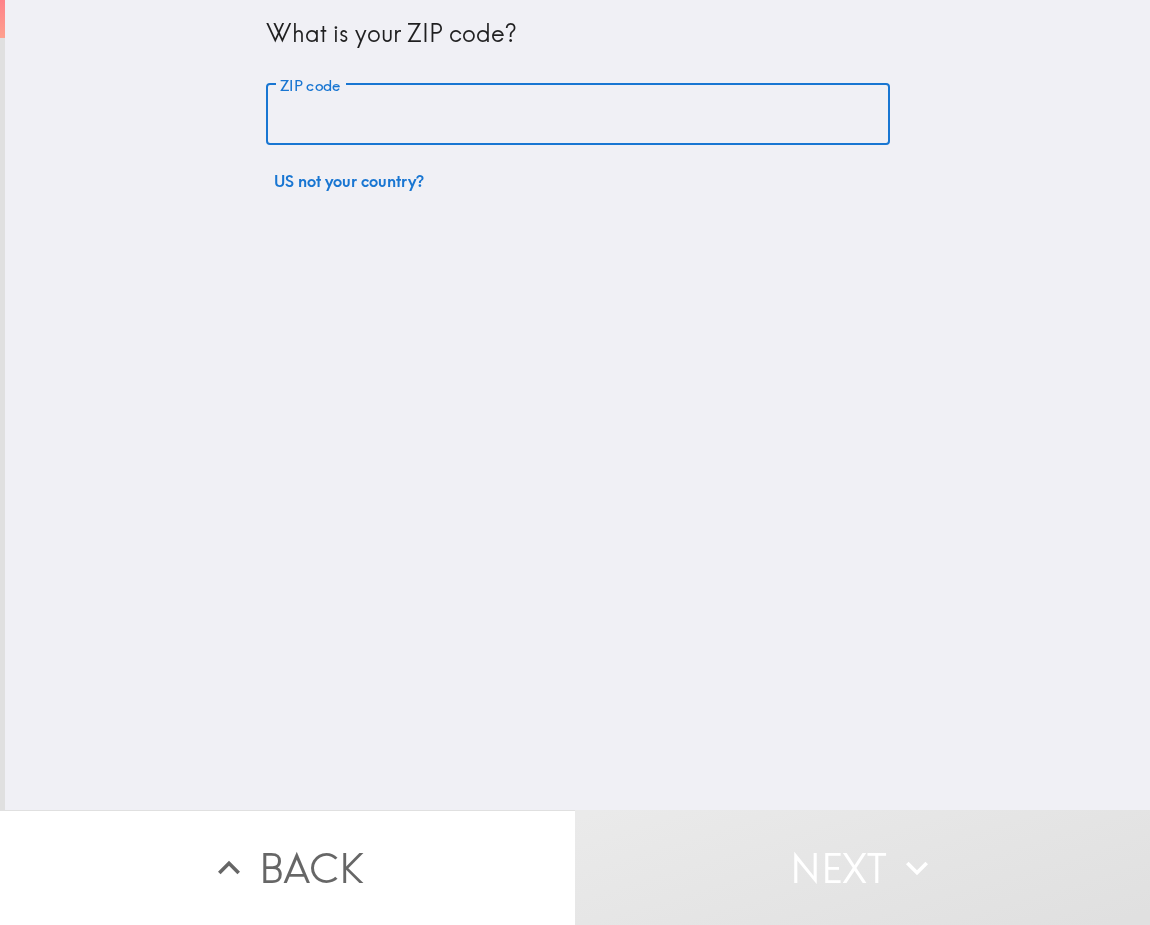 click on "ZIP code" at bounding box center (578, 115) 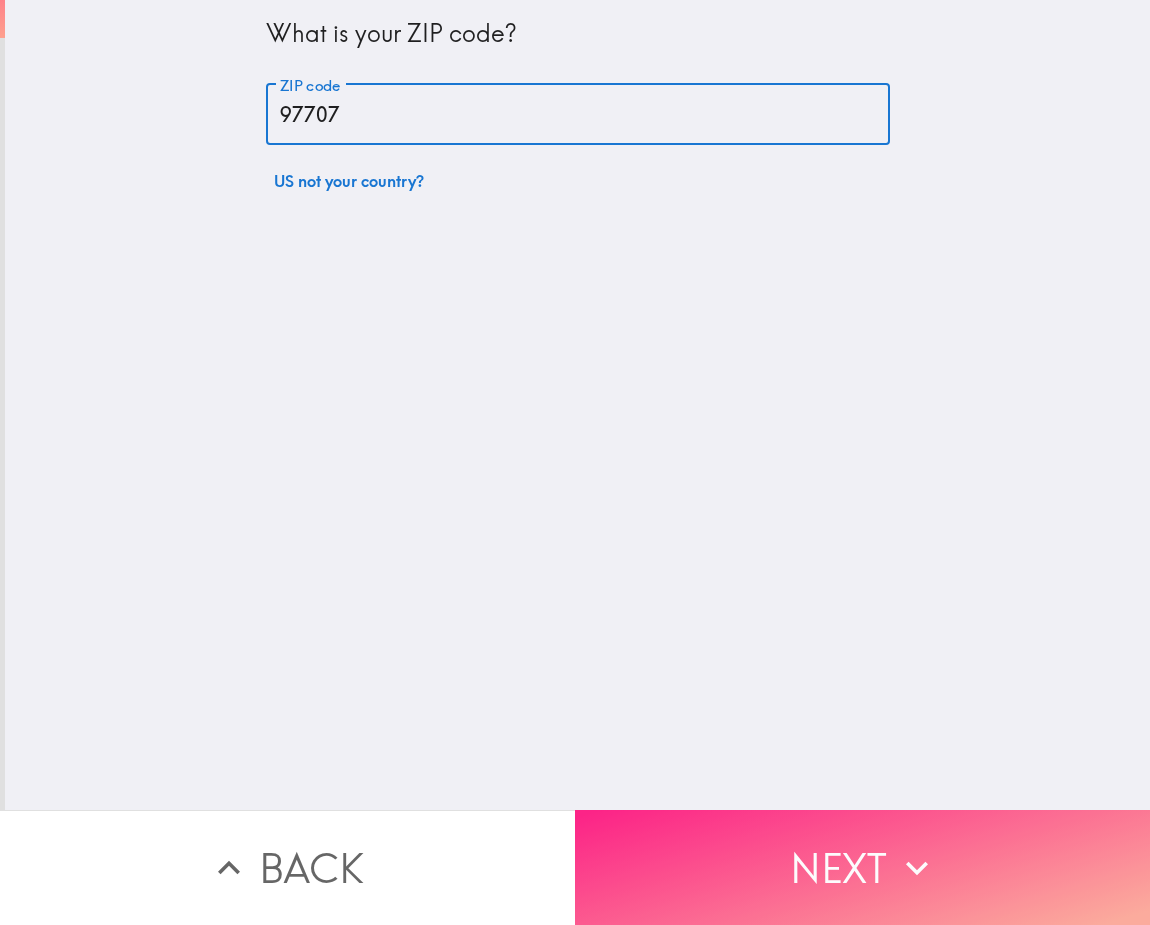 type on "97707" 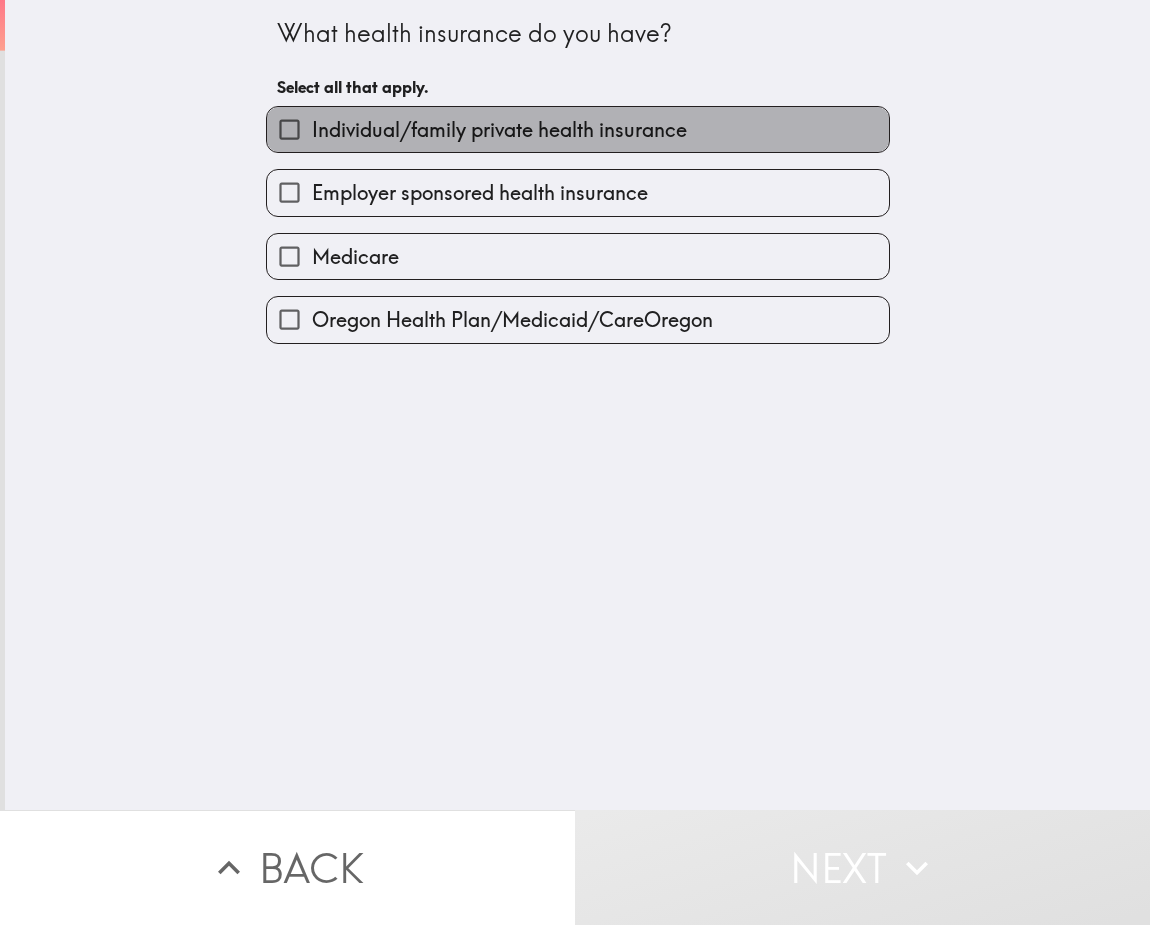 click on "Individual/family private health insurance" at bounding box center [499, 130] 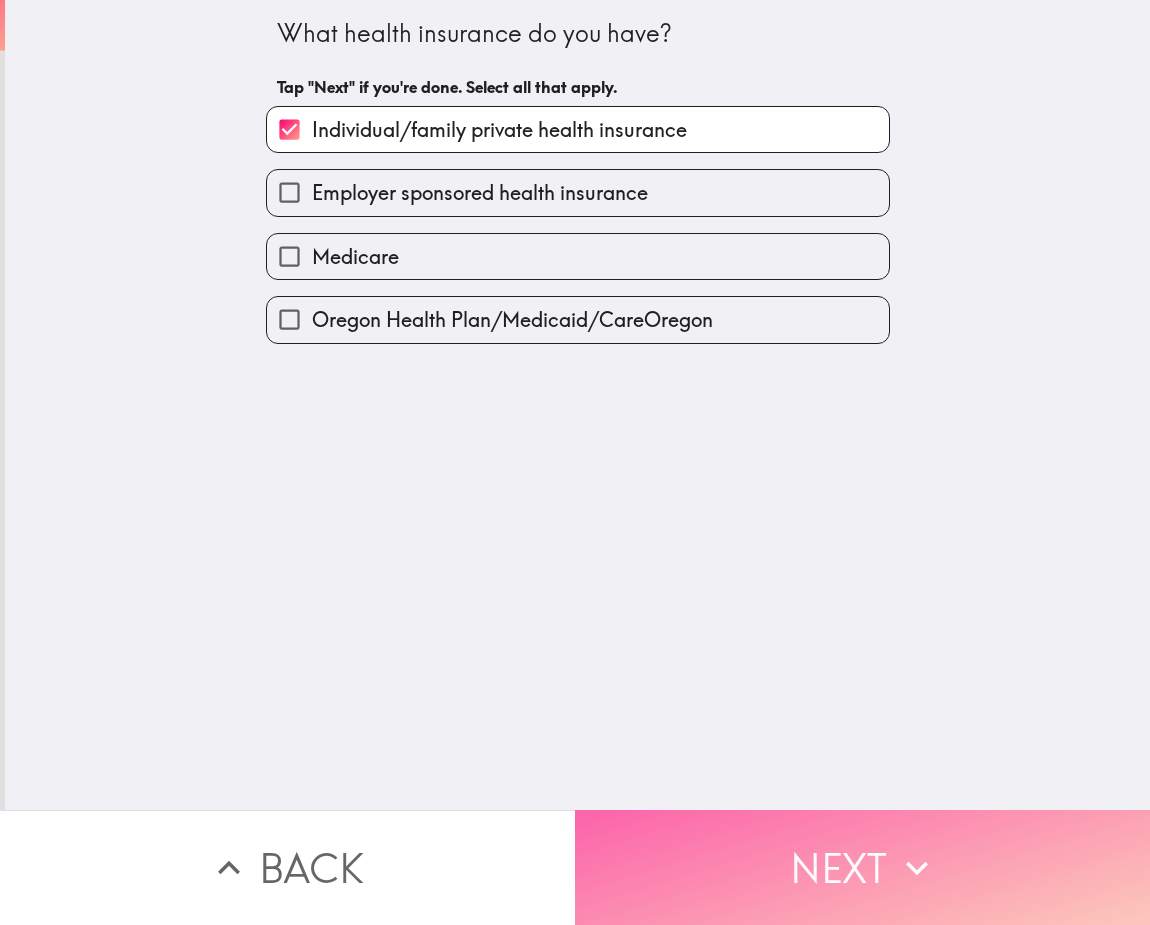 click on "Next" at bounding box center [862, 867] 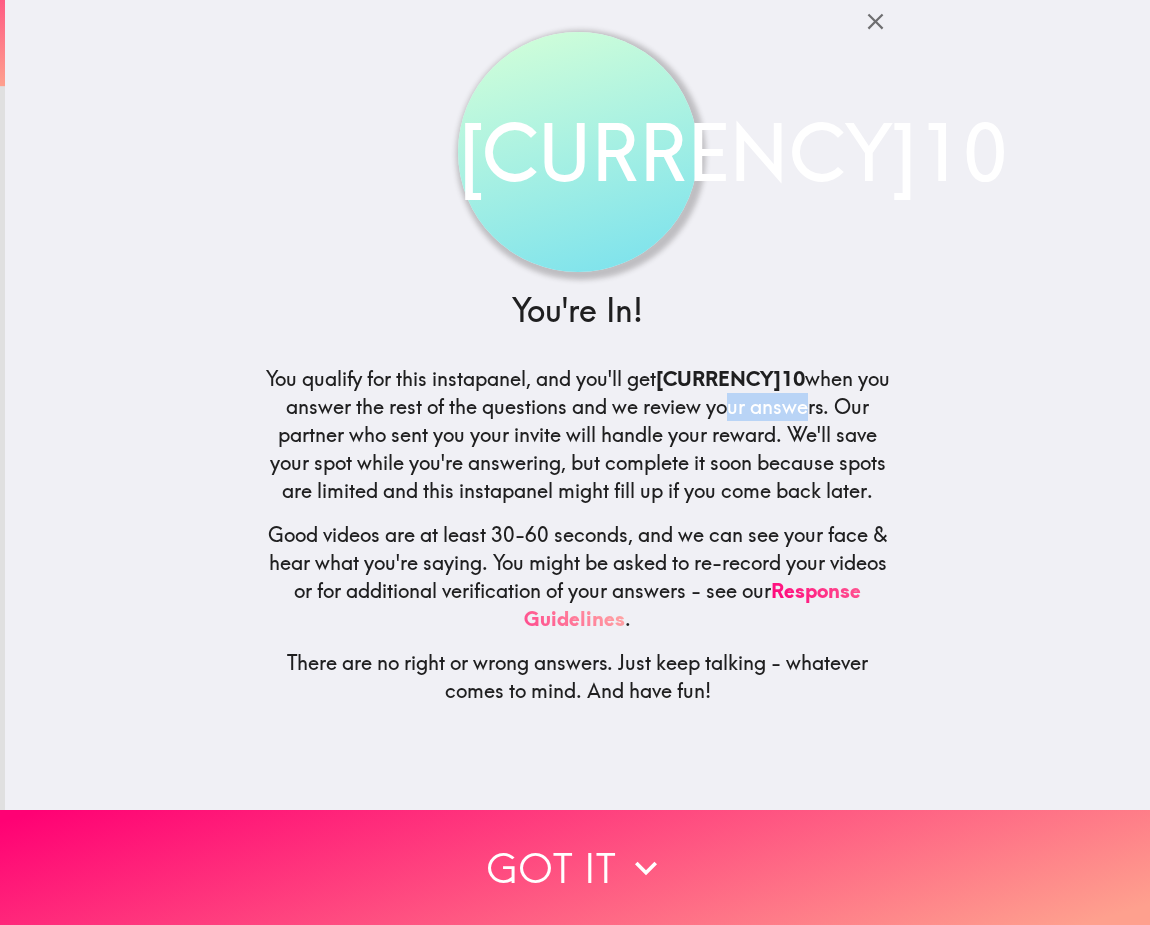 drag, startPoint x: 721, startPoint y: 416, endPoint x: 764, endPoint y: 399, distance: 46.238514 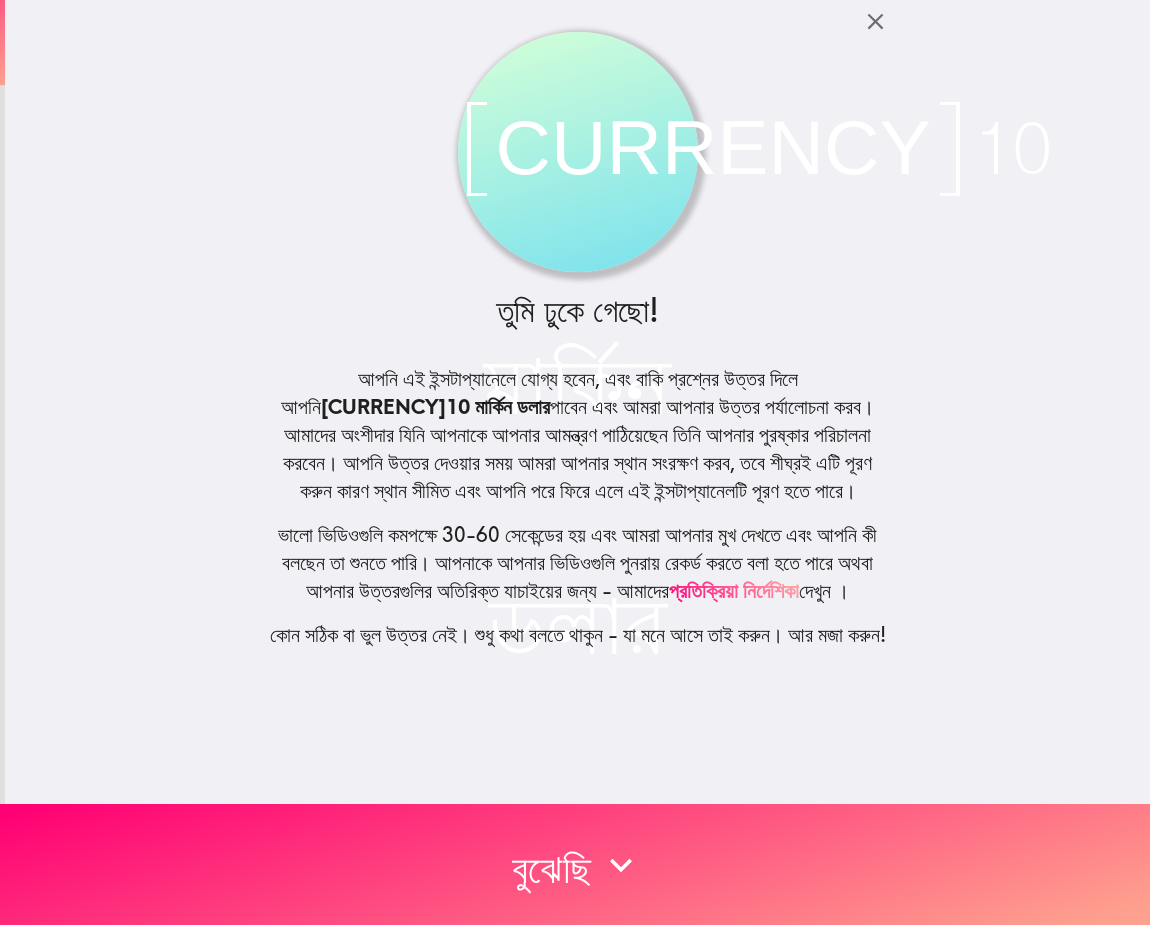 click on "ইন্সটাপ্যানেল [CURRENCY]10 মার্কিন ডলার তুমি ঢুকে গেছো! আপনি এই ইন্সটাপ্যানেলে যোগ্য হবেন, এবং বাকি প্রশ্নের উত্তর দিলে আপনি  [CURRENCY]10 মার্কিন ডলার  পাবেন এবং আমরা আপনার উত্তর পর্যালোচনা করব।    আমাদের অংশীদার যিনি আপনাকে আপনার আমন্ত্রণ পাঠিয়েছেন তিনি আপনার পুরষ্কার পরিচালনা করবেন।    ভালো ভিডিওগুলি কমপক্ষে 30-60 সেকেন্ডের হয় এবং আমরা আপনার মুখ দেখতে এবং আপনি কী বলছেন তা শুনতে পারি।    প্রতিক্রিয়া নির্দেশিকা  দেখুন ।" at bounding box center (578, 332) 